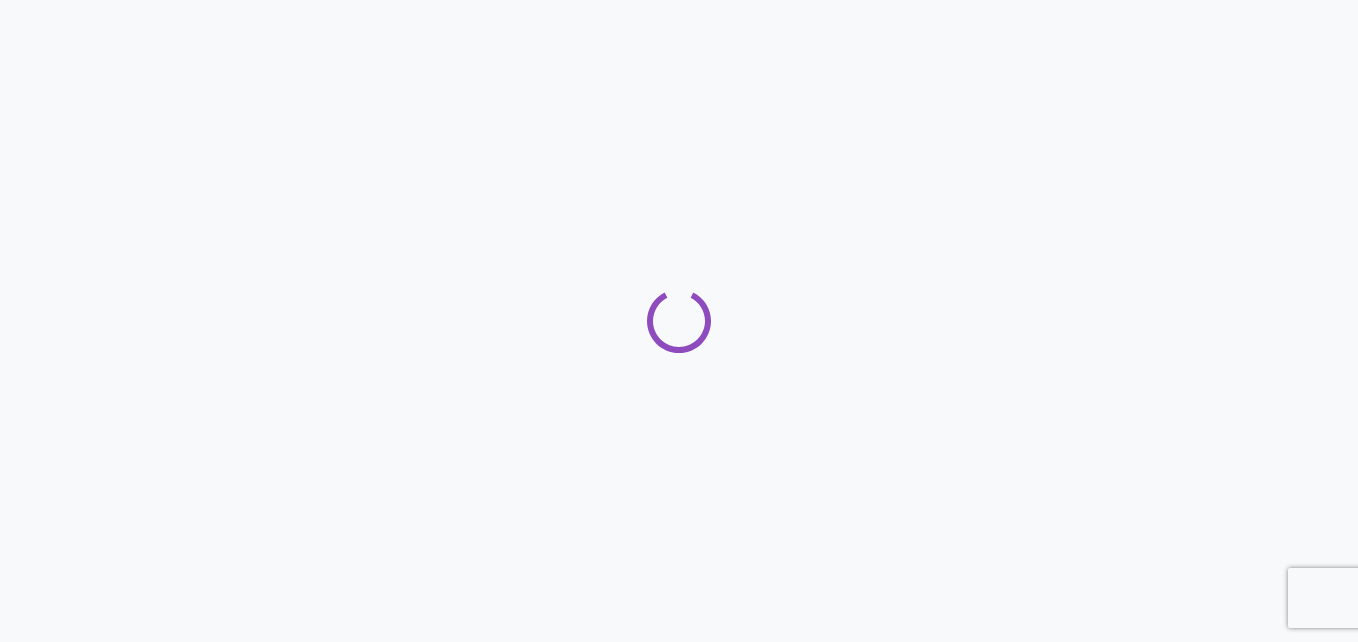 scroll, scrollTop: 0, scrollLeft: 0, axis: both 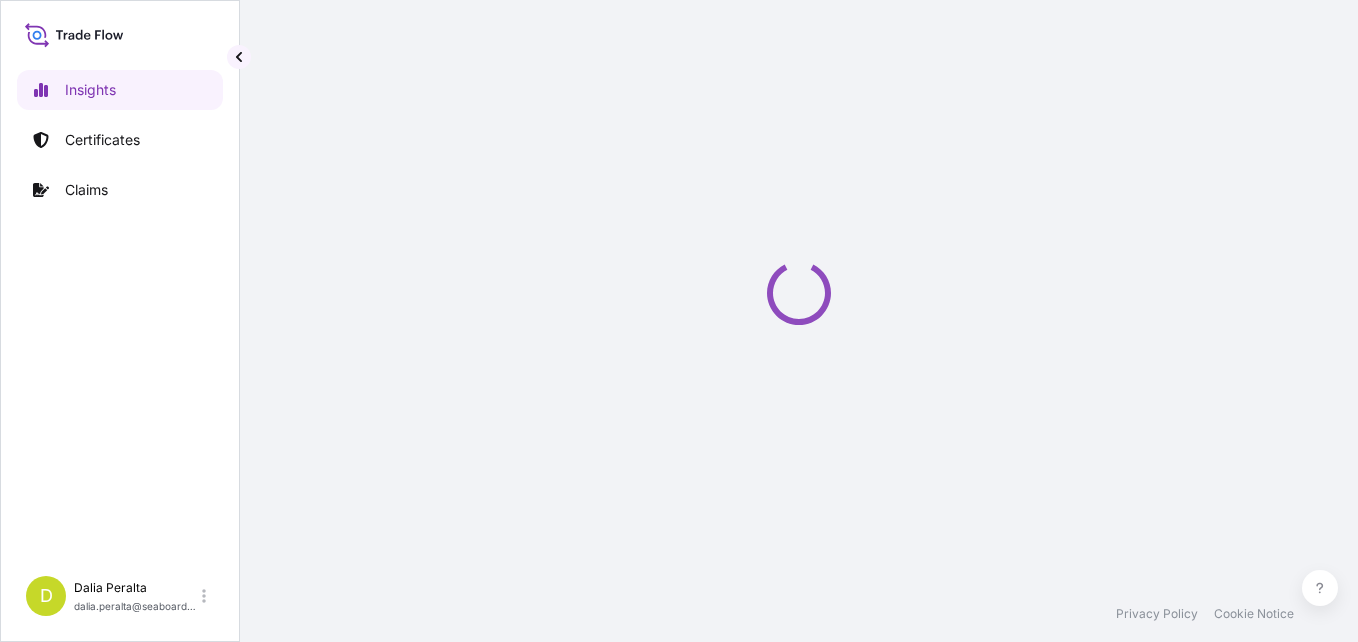 select on "2025" 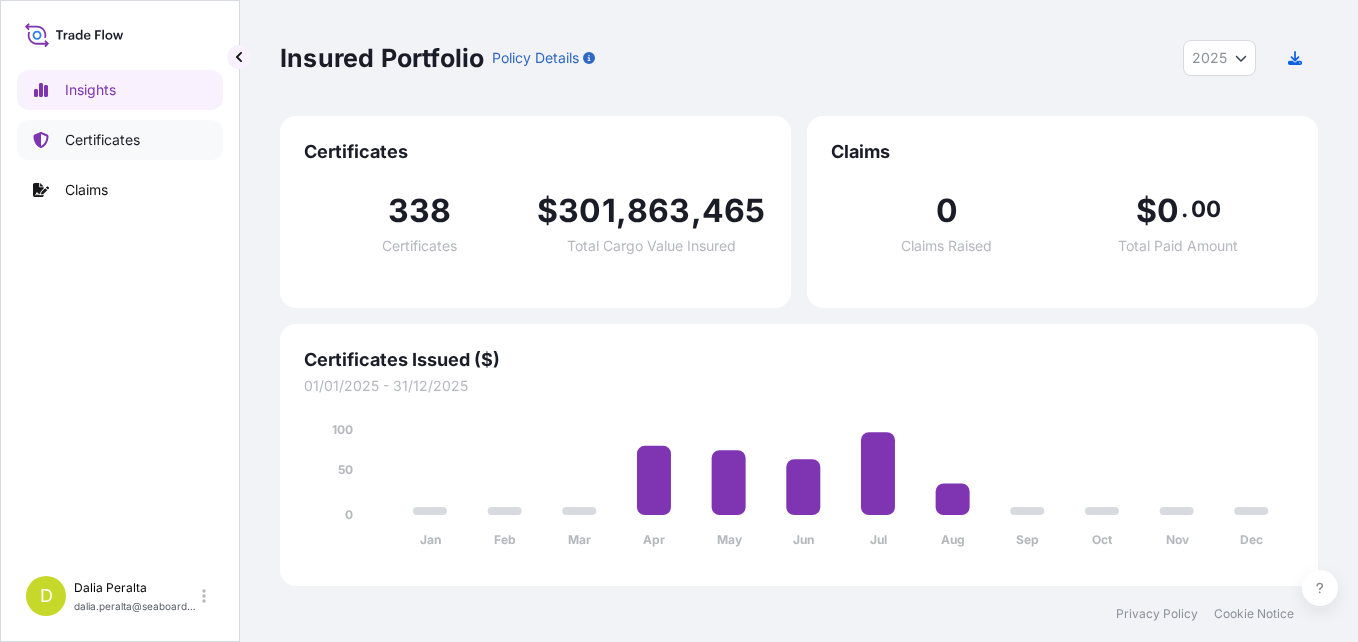 click on "Certificates" at bounding box center (102, 140) 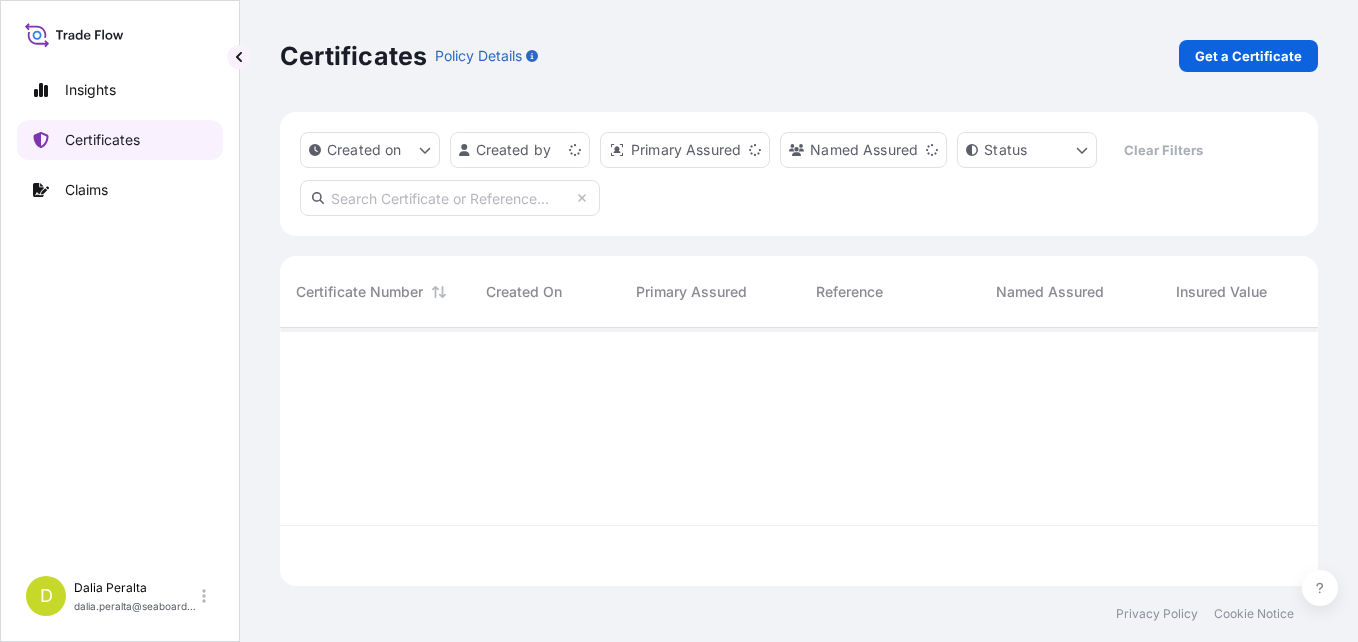 scroll, scrollTop: 16, scrollLeft: 16, axis: both 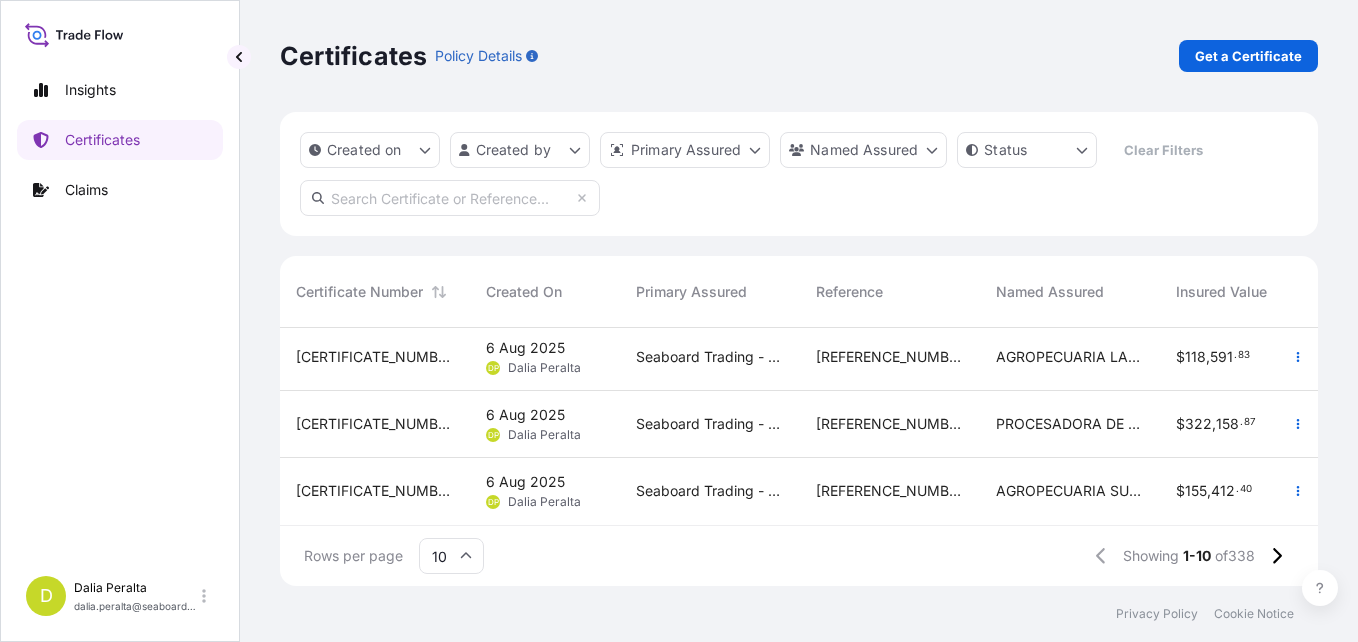 click at bounding box center [450, 198] 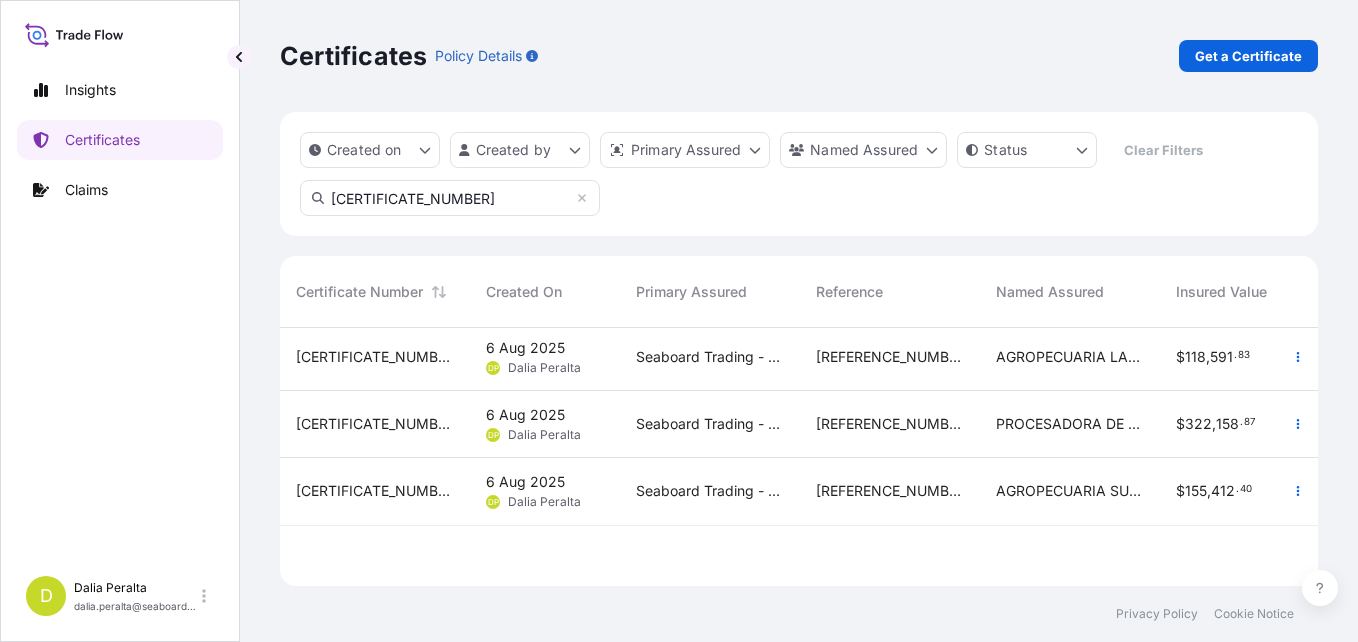 scroll, scrollTop: 0, scrollLeft: 0, axis: both 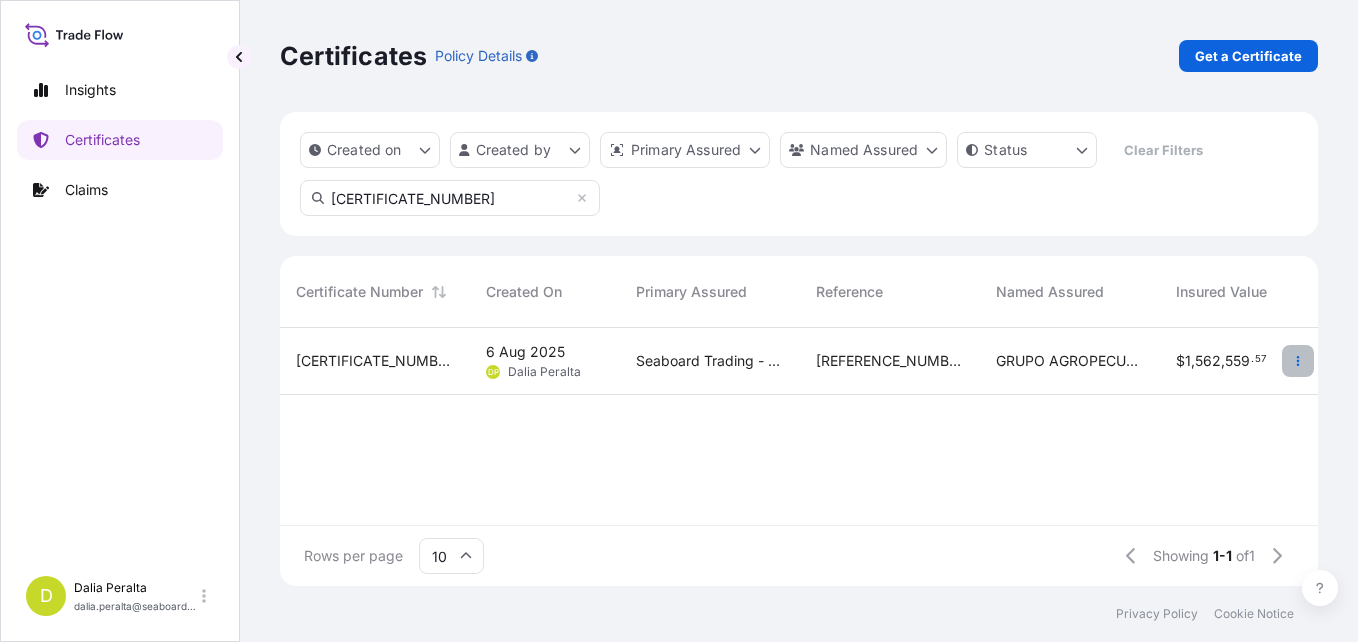 type on "[CERTIFICATE_NUMBER]" 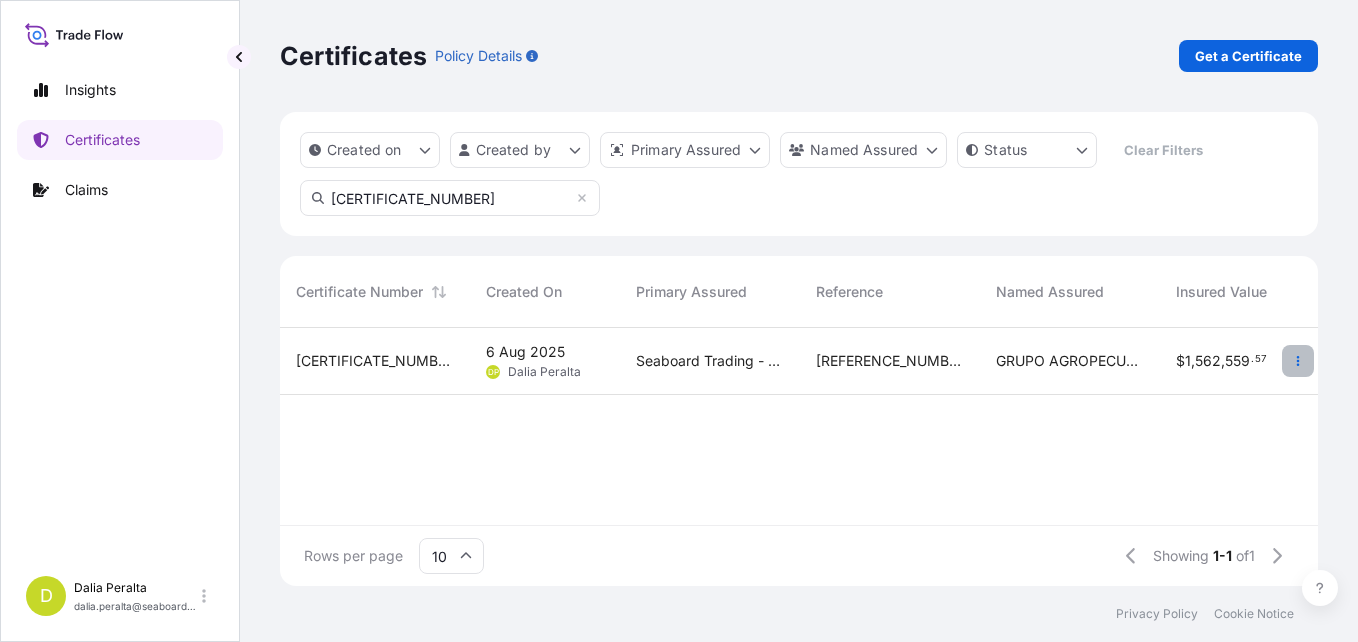 click at bounding box center (1298, 361) 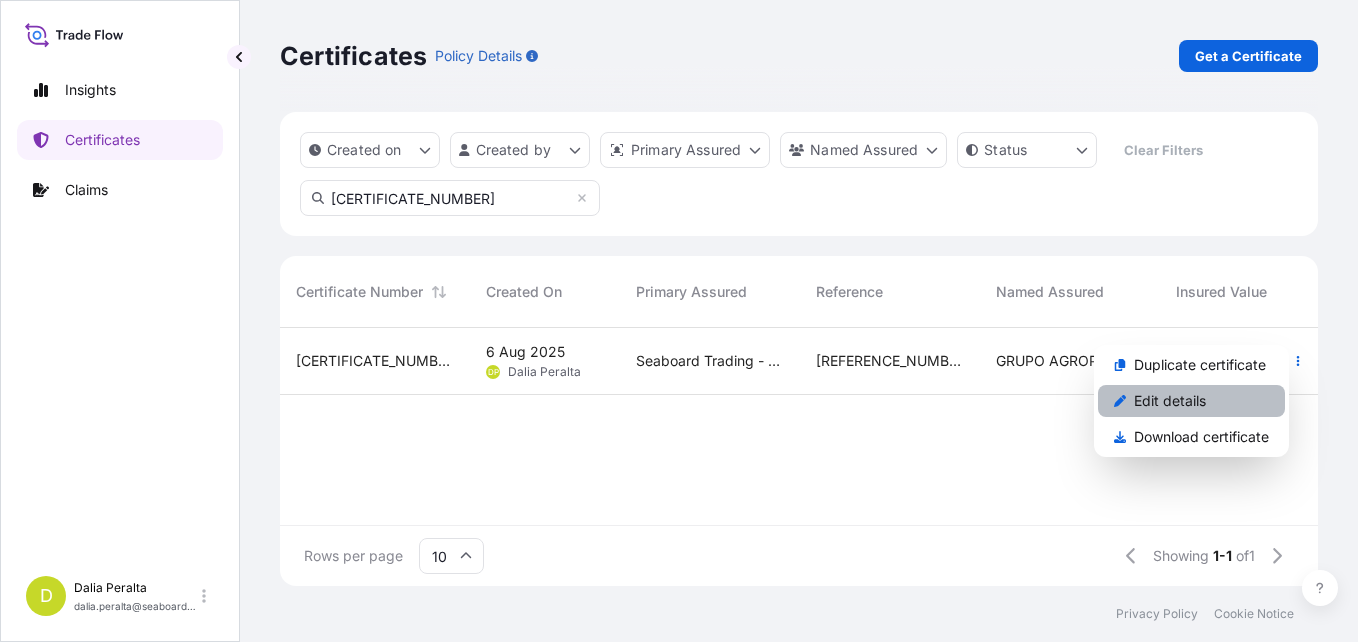 click on "Edit details" at bounding box center (1191, 401) 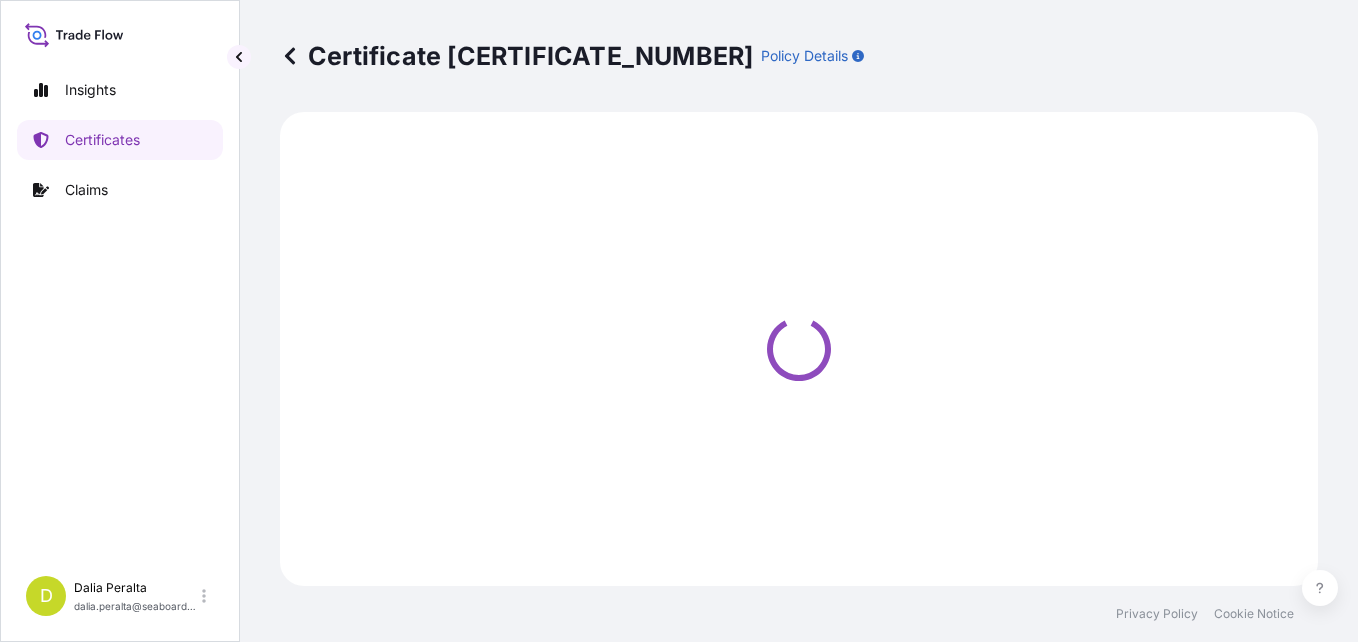 select on "Ocean Vessel" 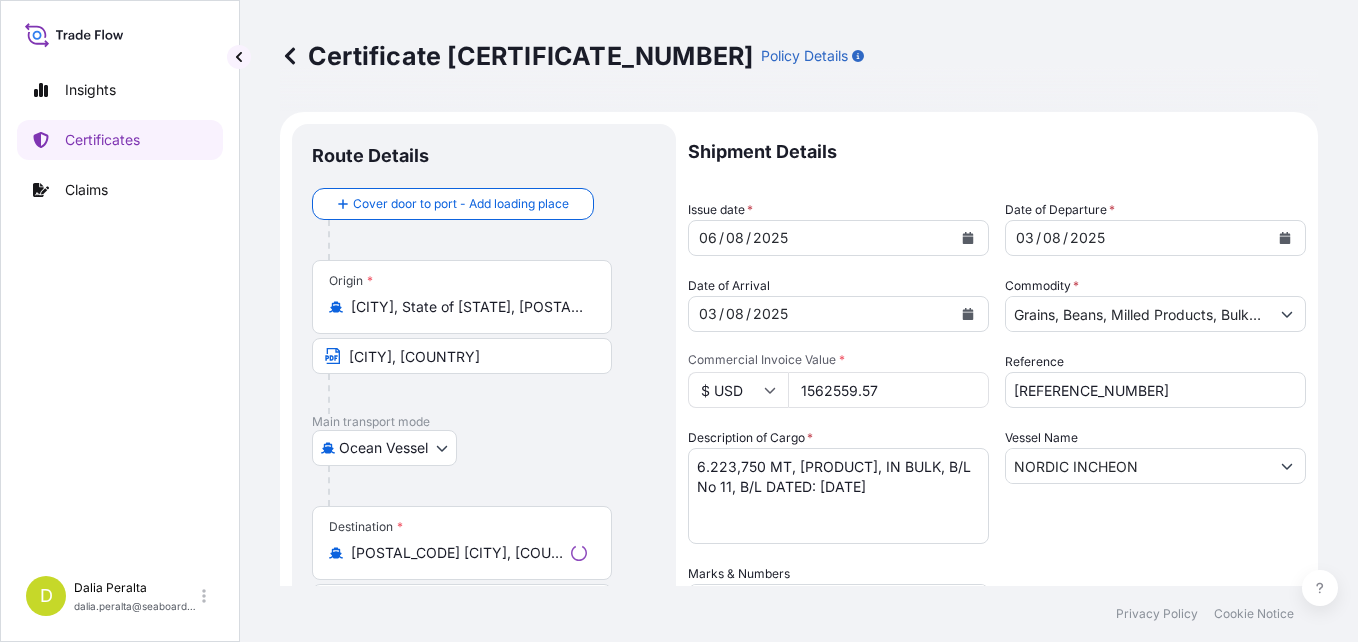 select on "31639" 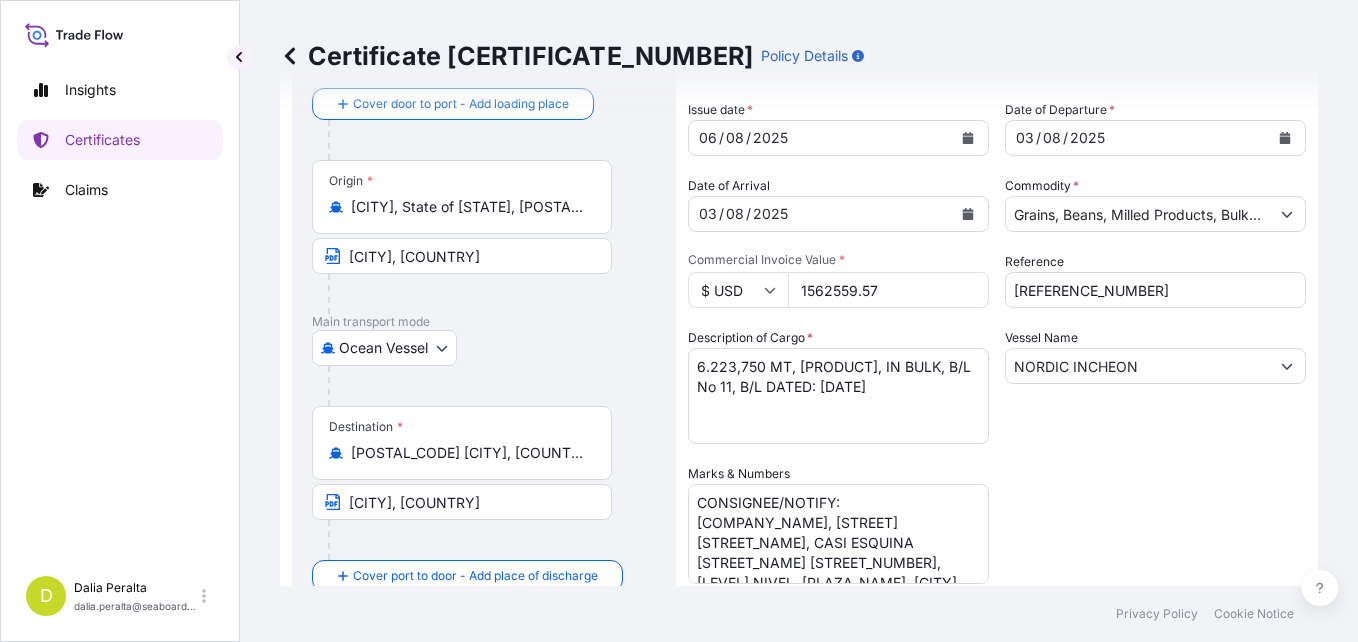scroll, scrollTop: 0, scrollLeft: 0, axis: both 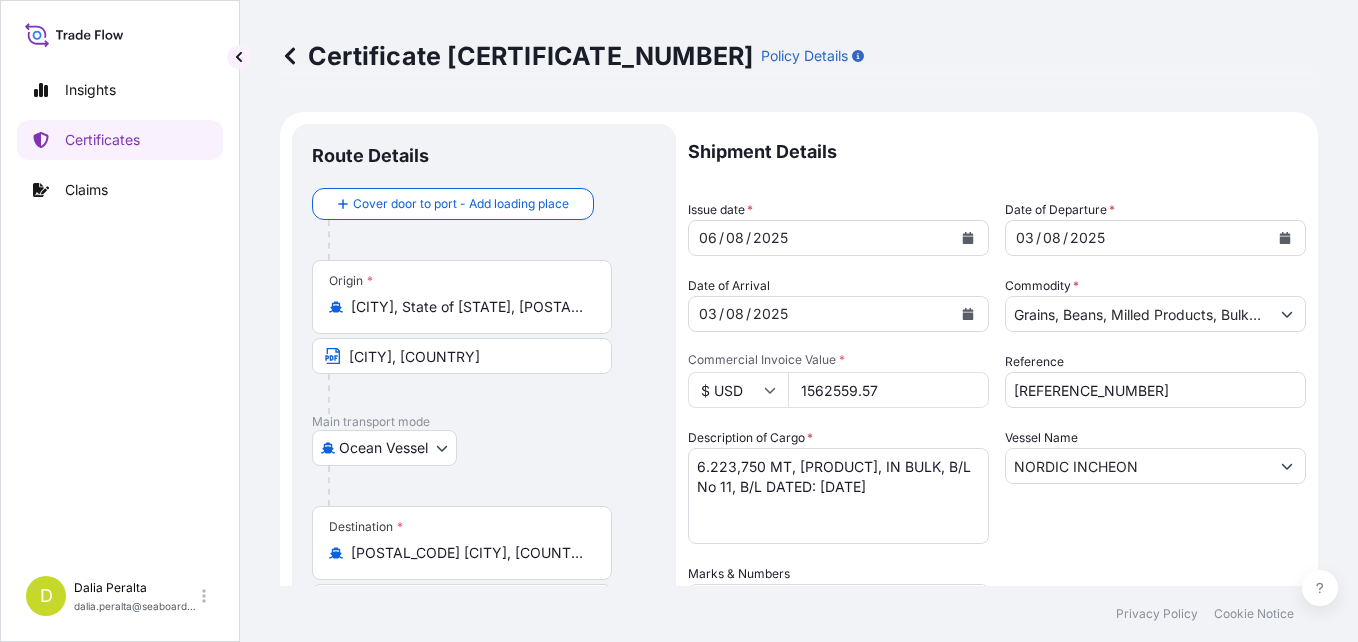 click on "06" at bounding box center (708, 238) 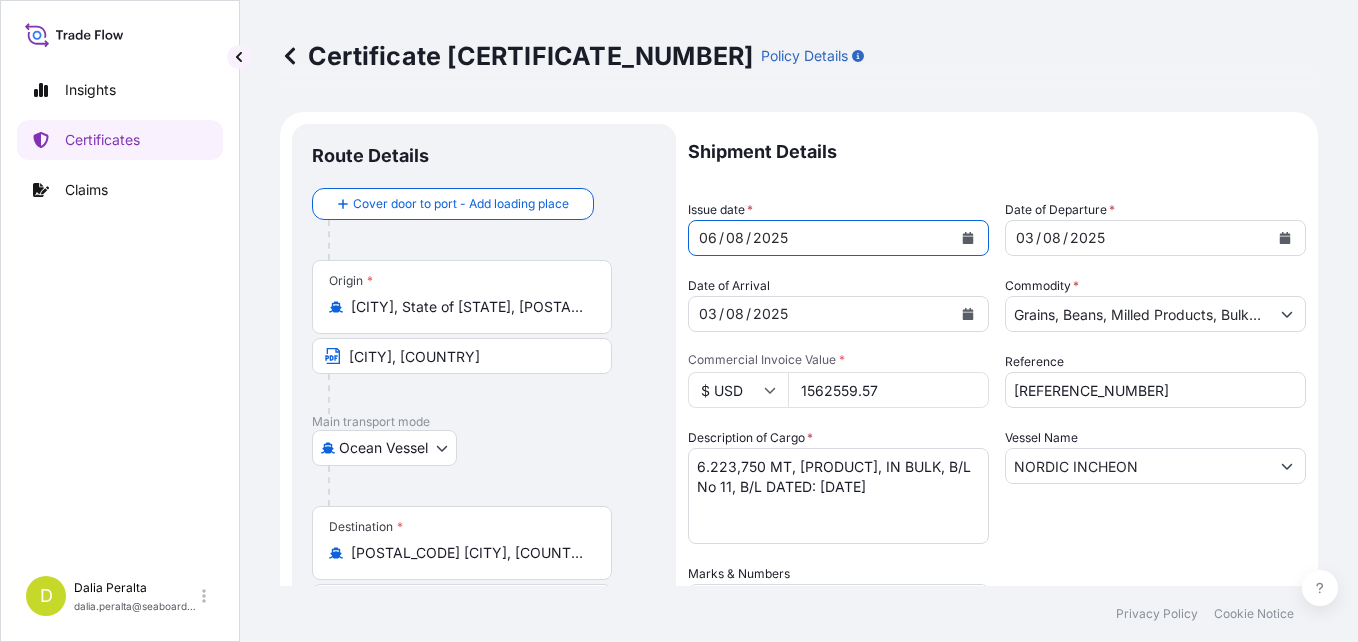 click 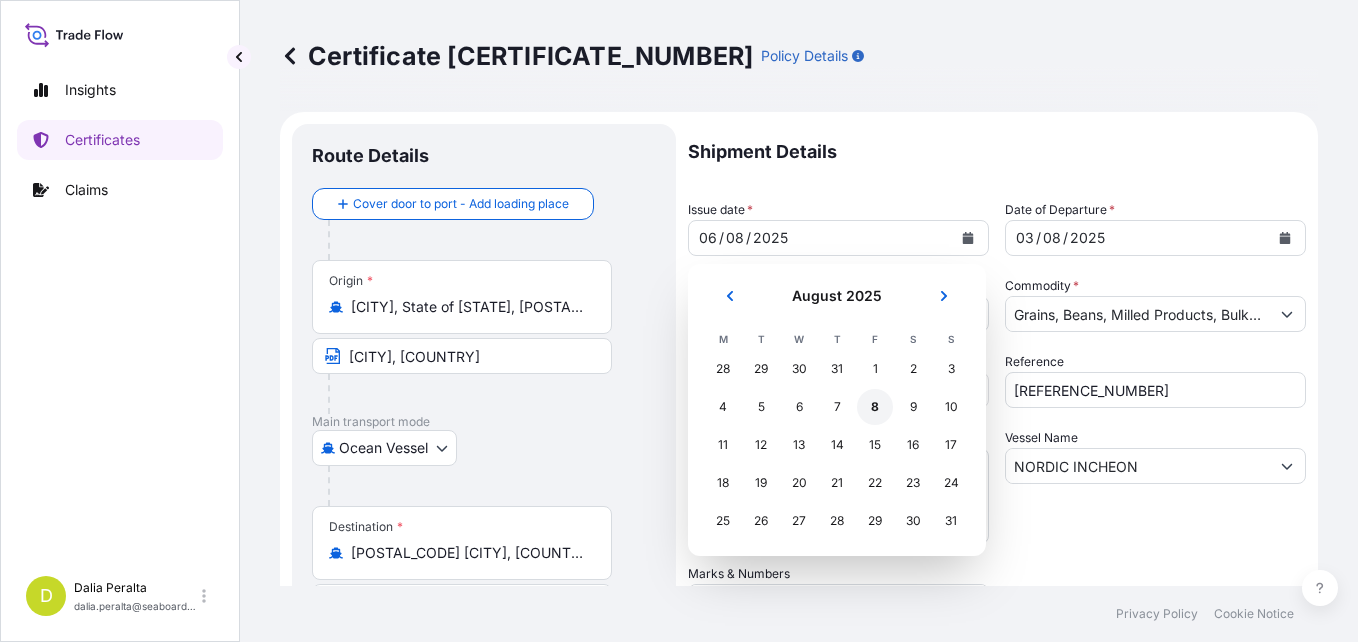 click on "8" at bounding box center (875, 407) 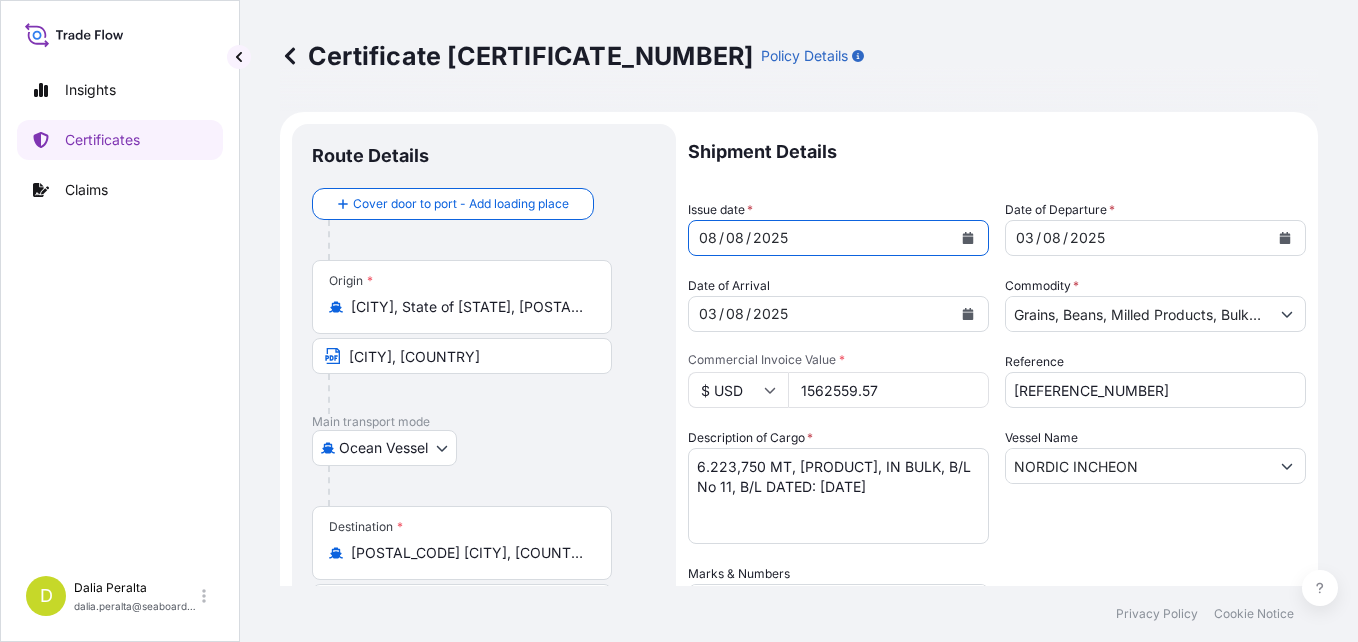 type 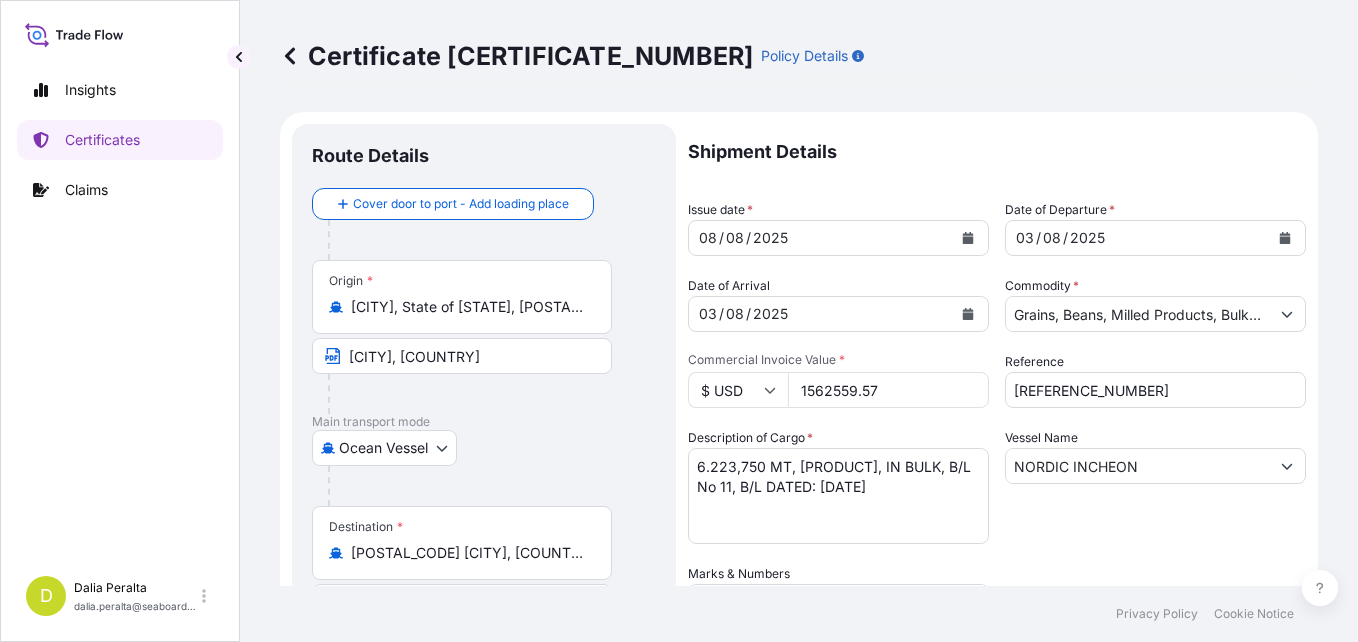 drag, startPoint x: 935, startPoint y: 394, endPoint x: 802, endPoint y: 393, distance: 133.00375 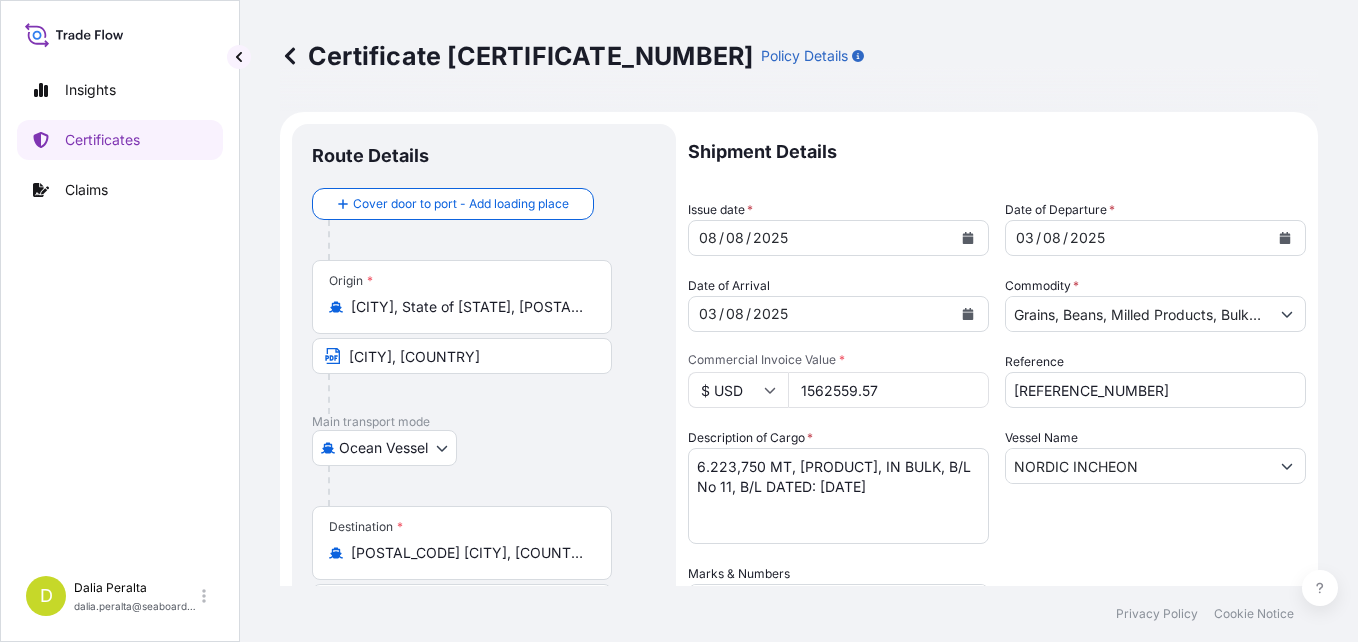 click on "1562559.57" at bounding box center [888, 390] 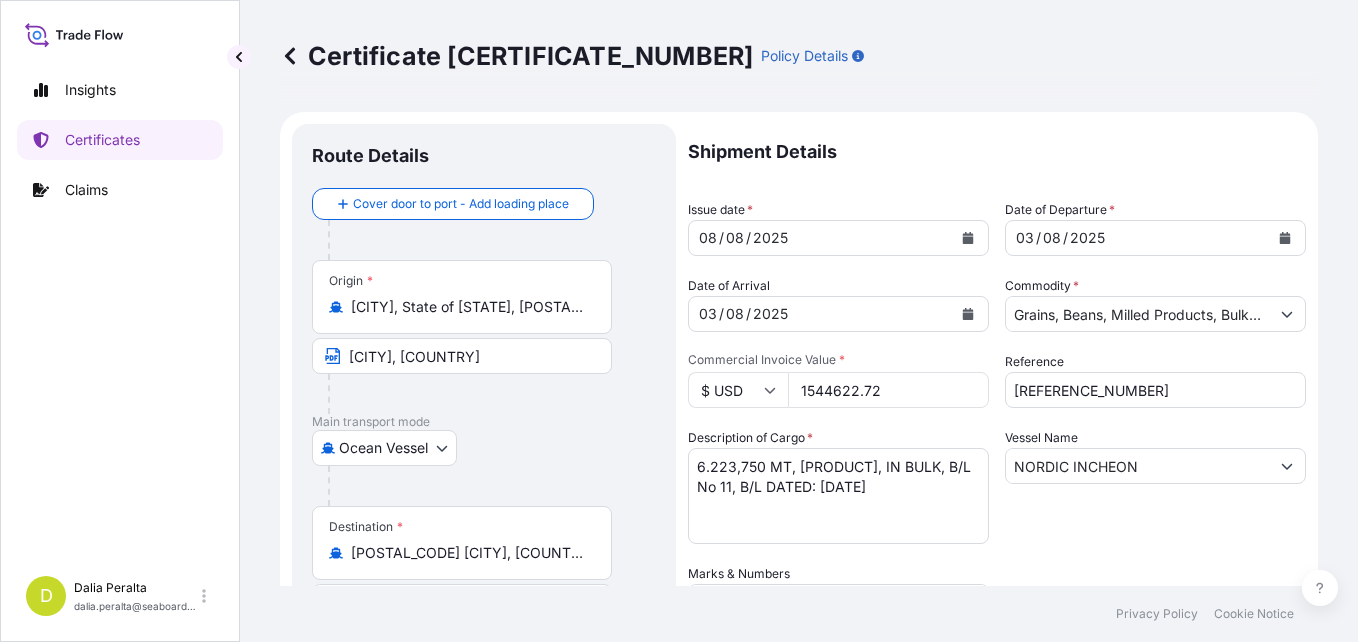 type on "1544622.72" 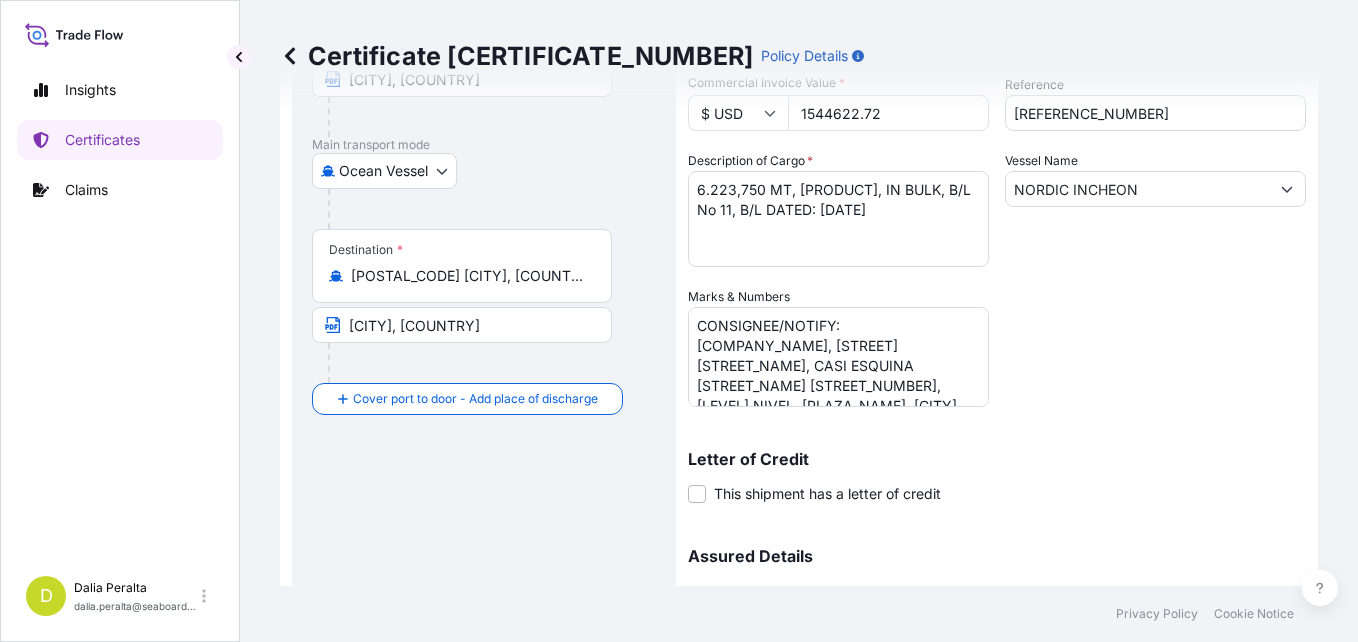 scroll, scrollTop: 300, scrollLeft: 0, axis: vertical 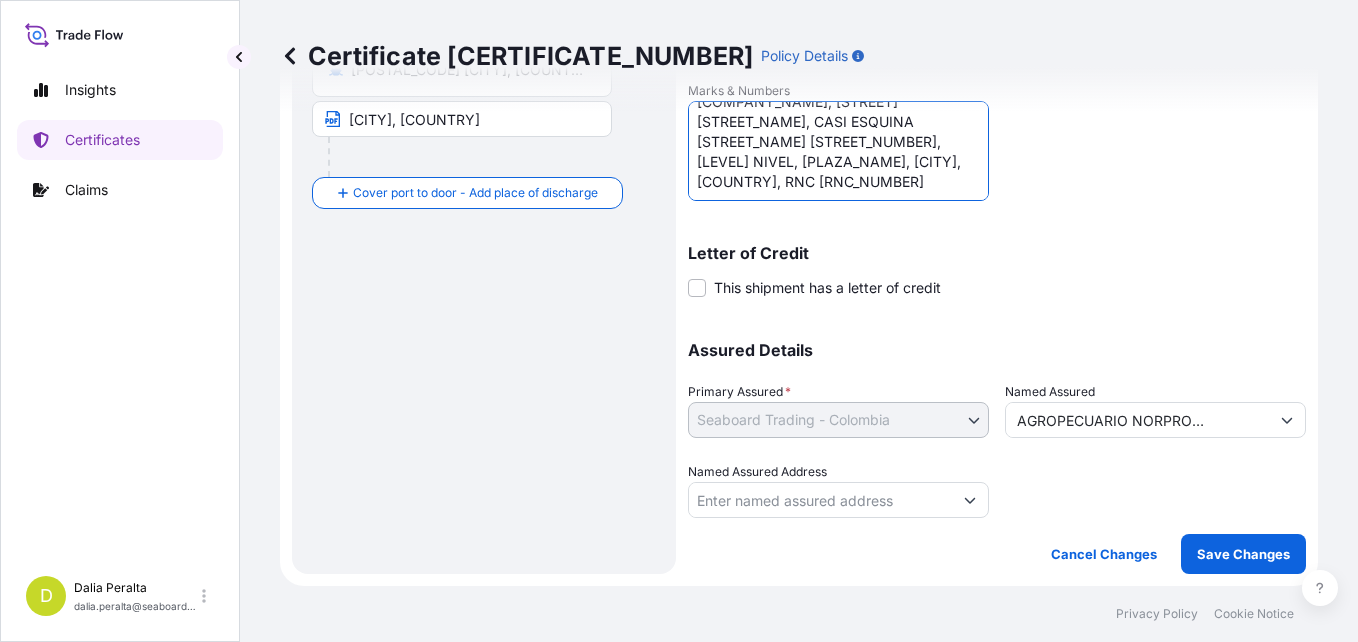 click 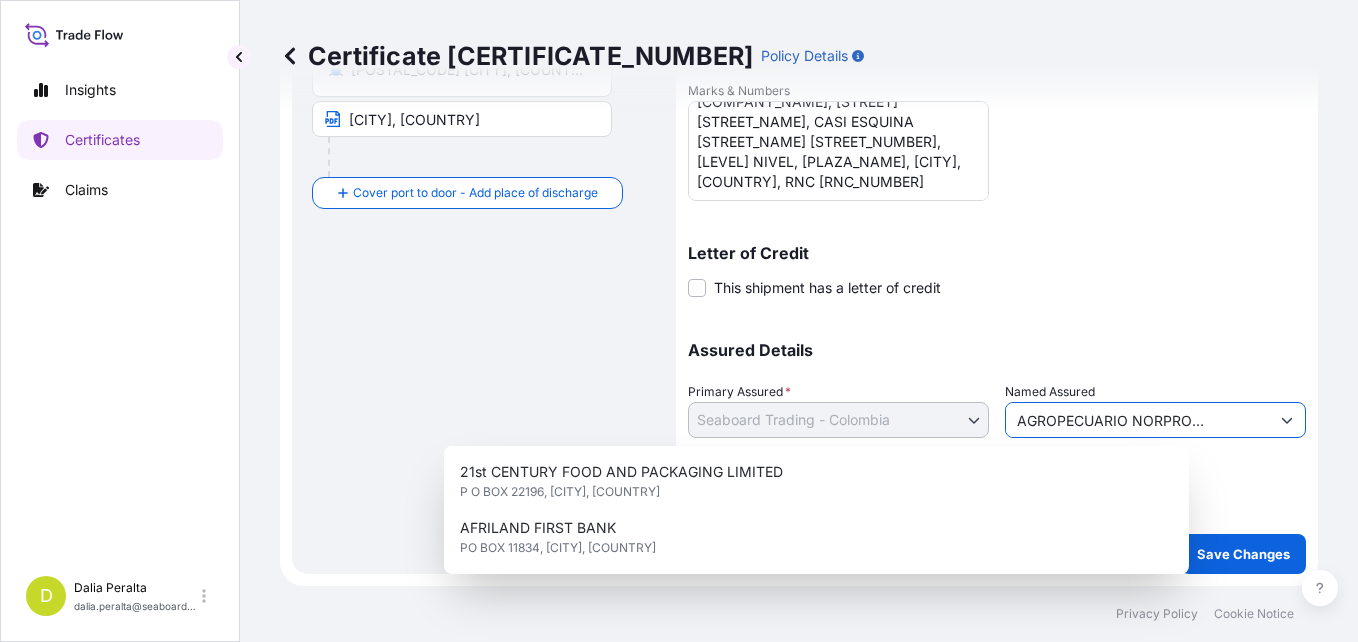 scroll, scrollTop: 0, scrollLeft: 0, axis: both 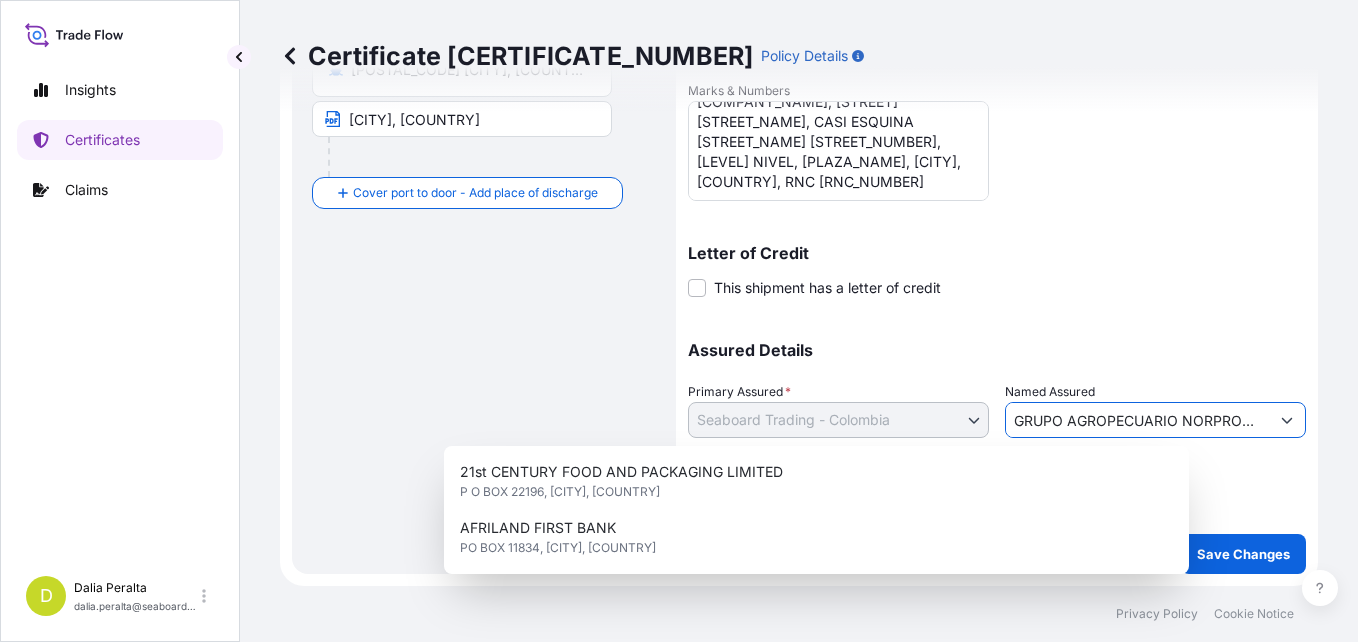 click on "Assured Details Primary Assured * Seaboard Trading - Colombia Seaboard Corporation Seaboard Trading - Colombia Named Assured [COMPANY_NAME] Named Assured Address" at bounding box center [997, 418] 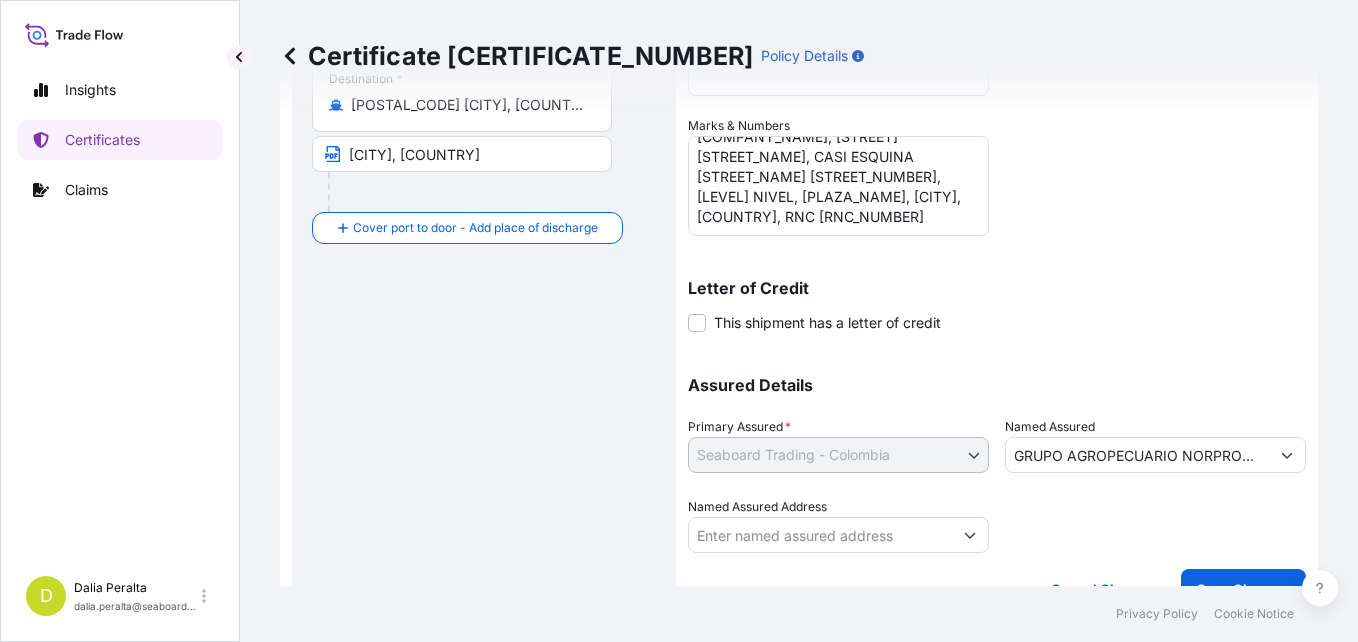 scroll, scrollTop: 483, scrollLeft: 0, axis: vertical 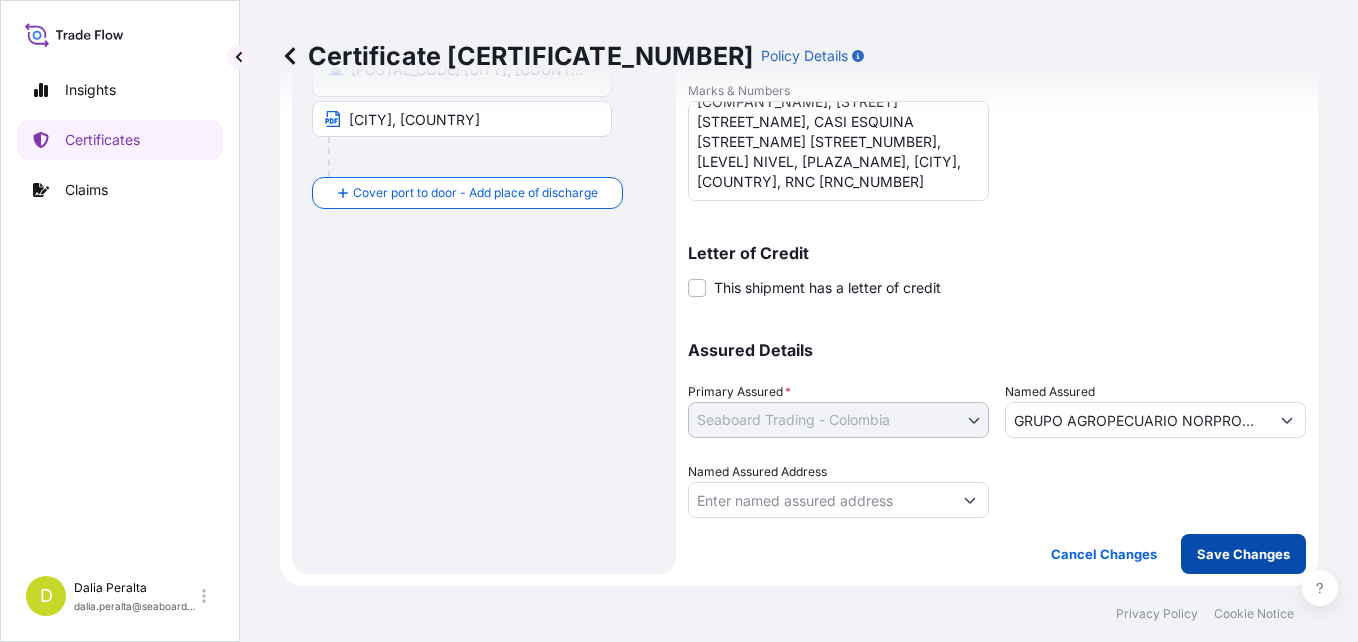 click on "Save Changes" at bounding box center [1243, 554] 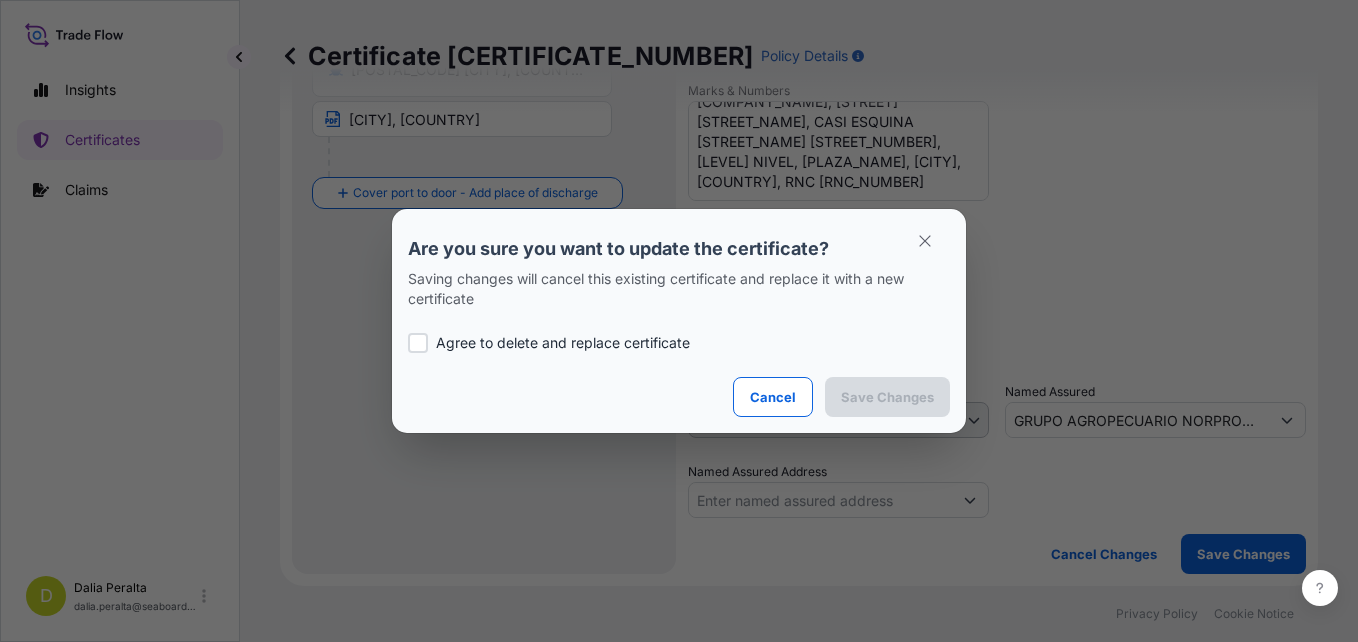 click at bounding box center (418, 343) 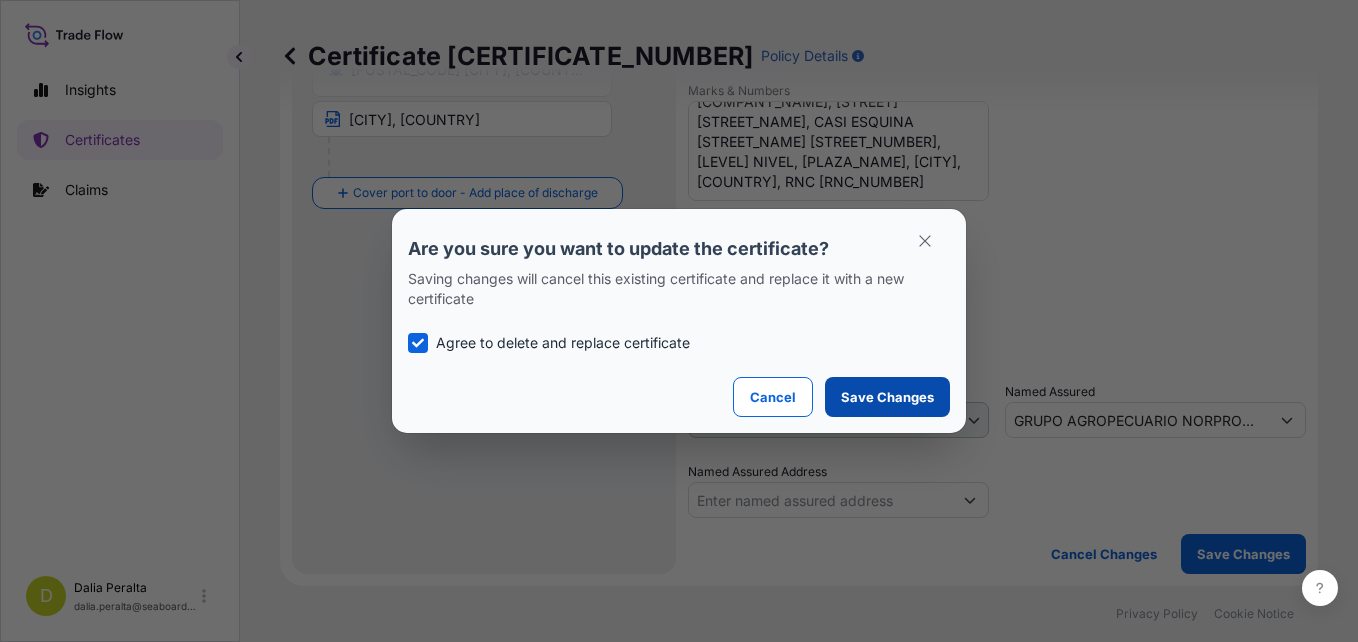 click on "Save Changes" at bounding box center (887, 397) 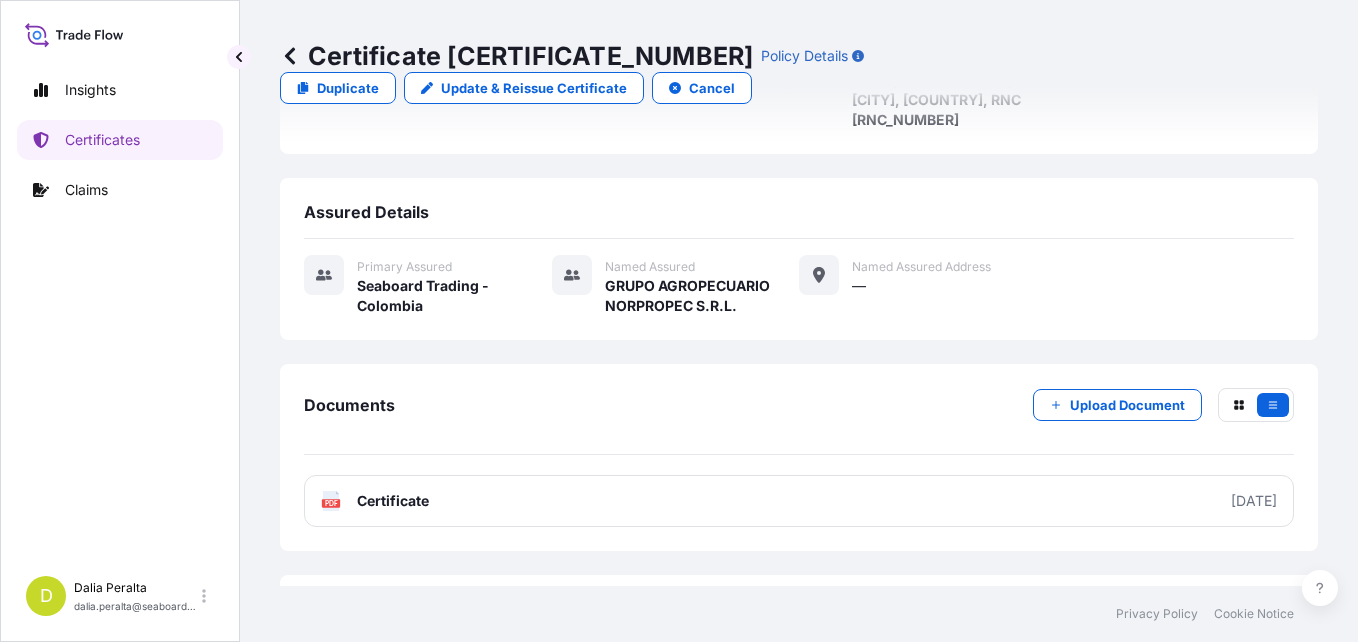scroll, scrollTop: 568, scrollLeft: 0, axis: vertical 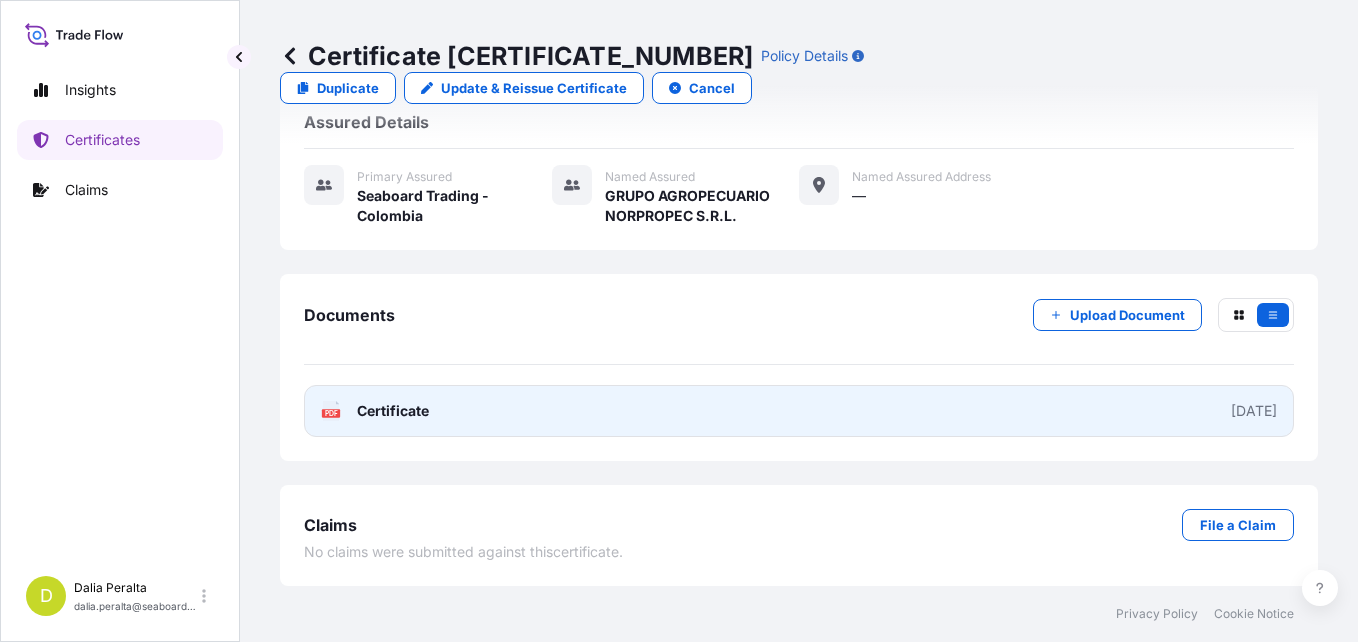 click on "PDF Certificate [DATE]" at bounding box center (799, 411) 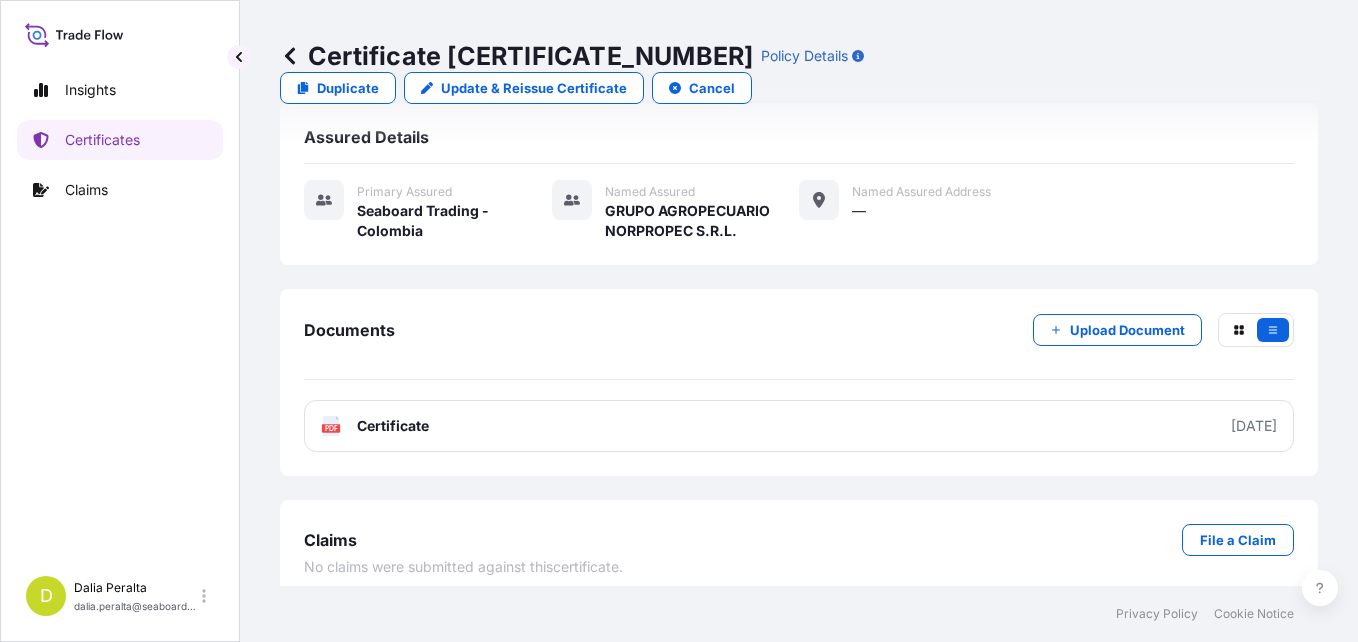 scroll, scrollTop: 568, scrollLeft: 0, axis: vertical 